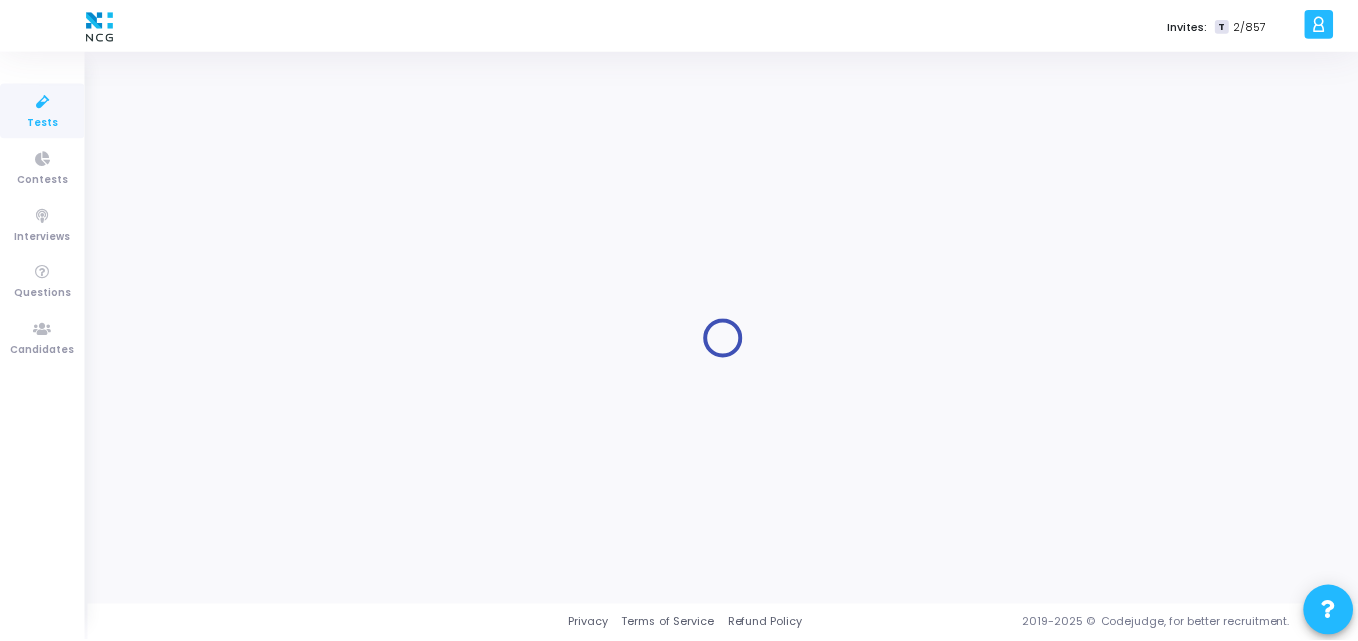 scroll, scrollTop: 0, scrollLeft: 0, axis: both 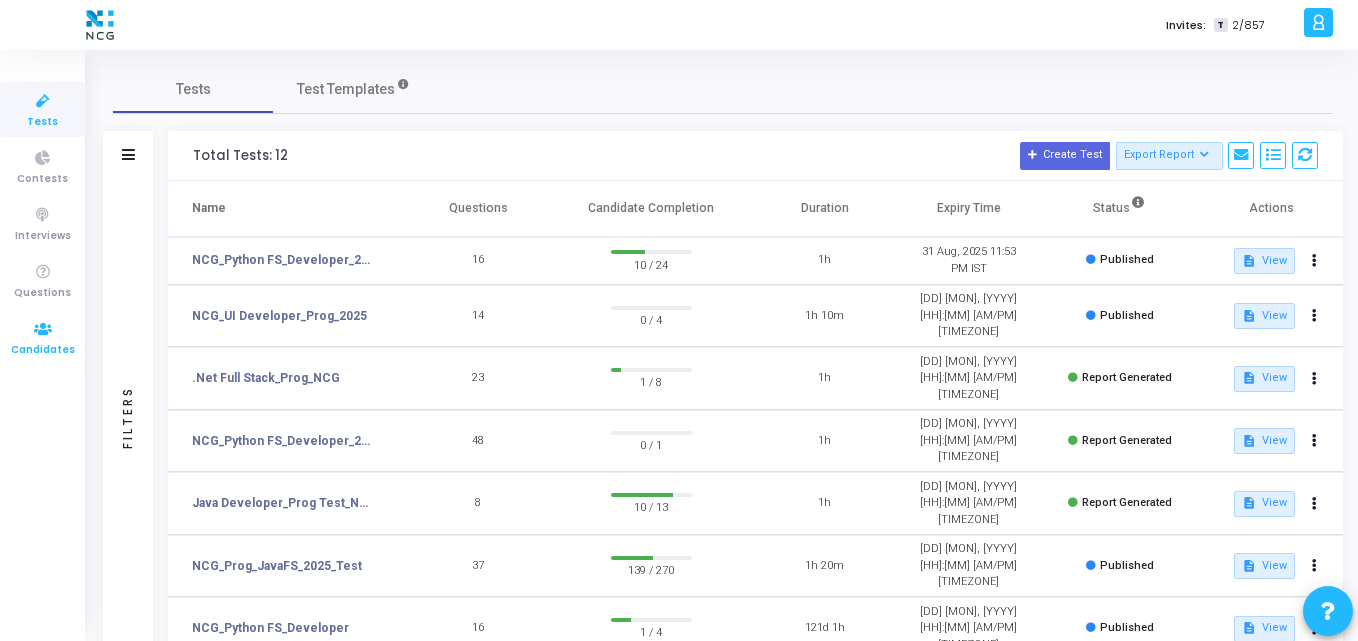 click on "Candidates" at bounding box center (43, 350) 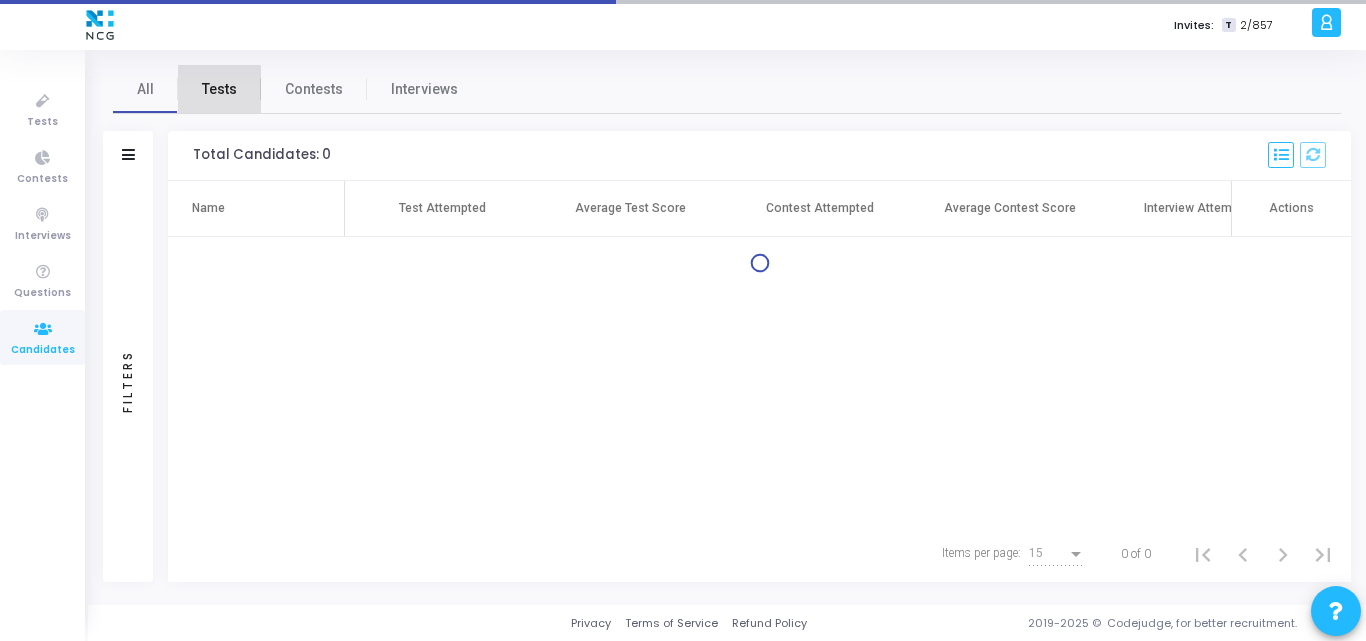 click on "Tests" at bounding box center [219, 89] 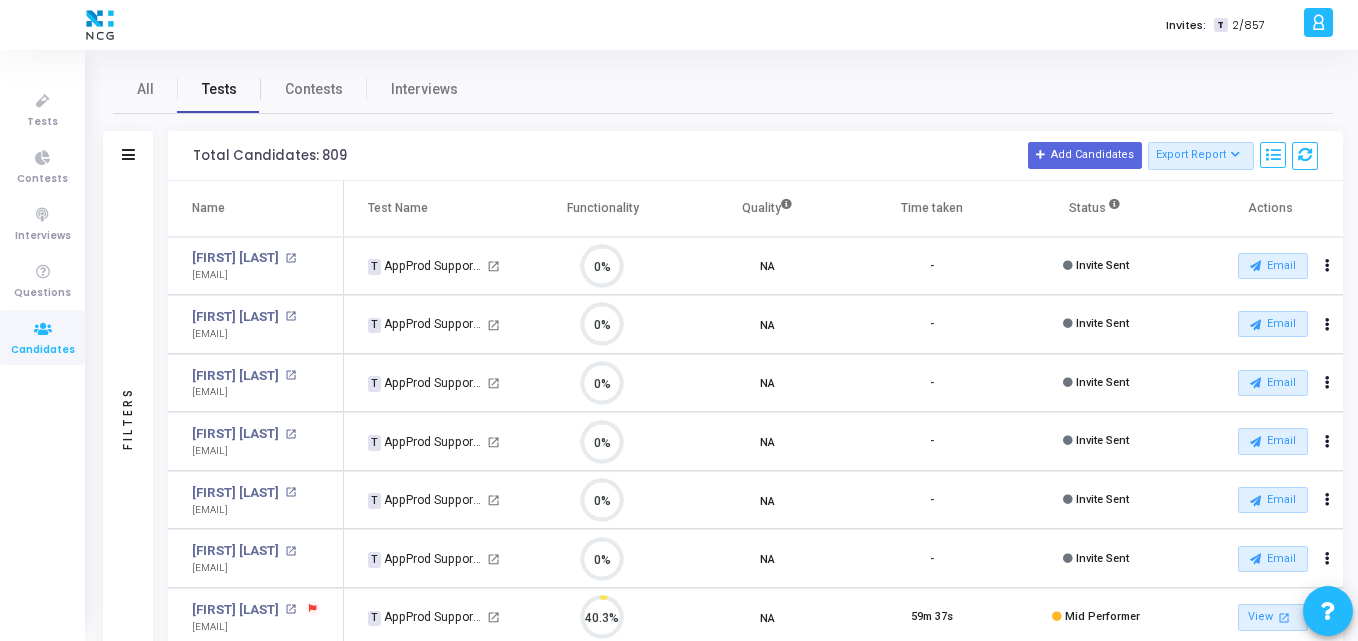 scroll, scrollTop: 9, scrollLeft: 9, axis: both 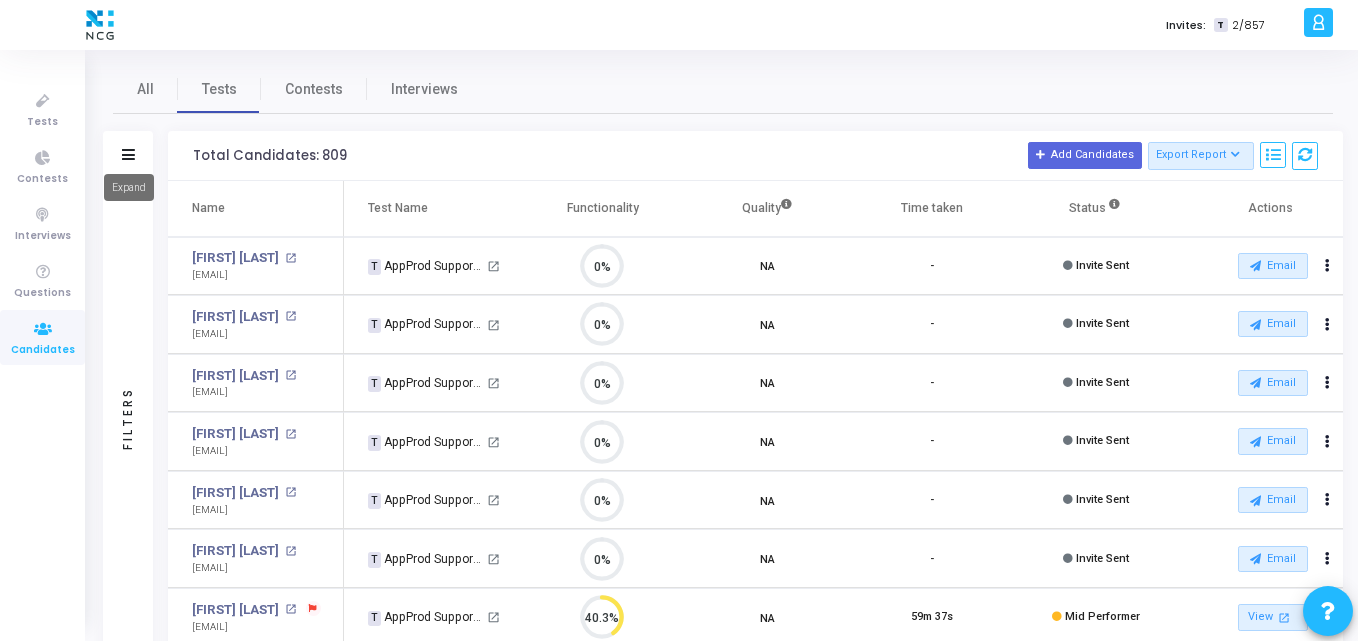 click on "Expand" at bounding box center [129, 187] 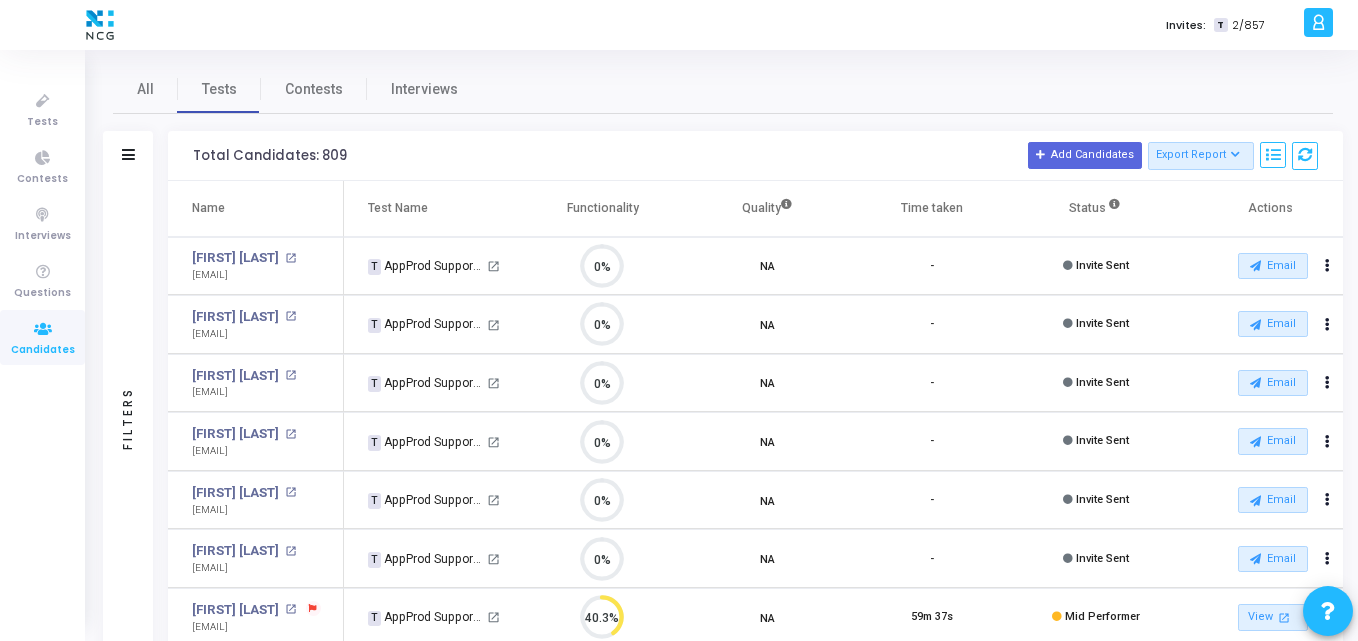 click on "Filters" 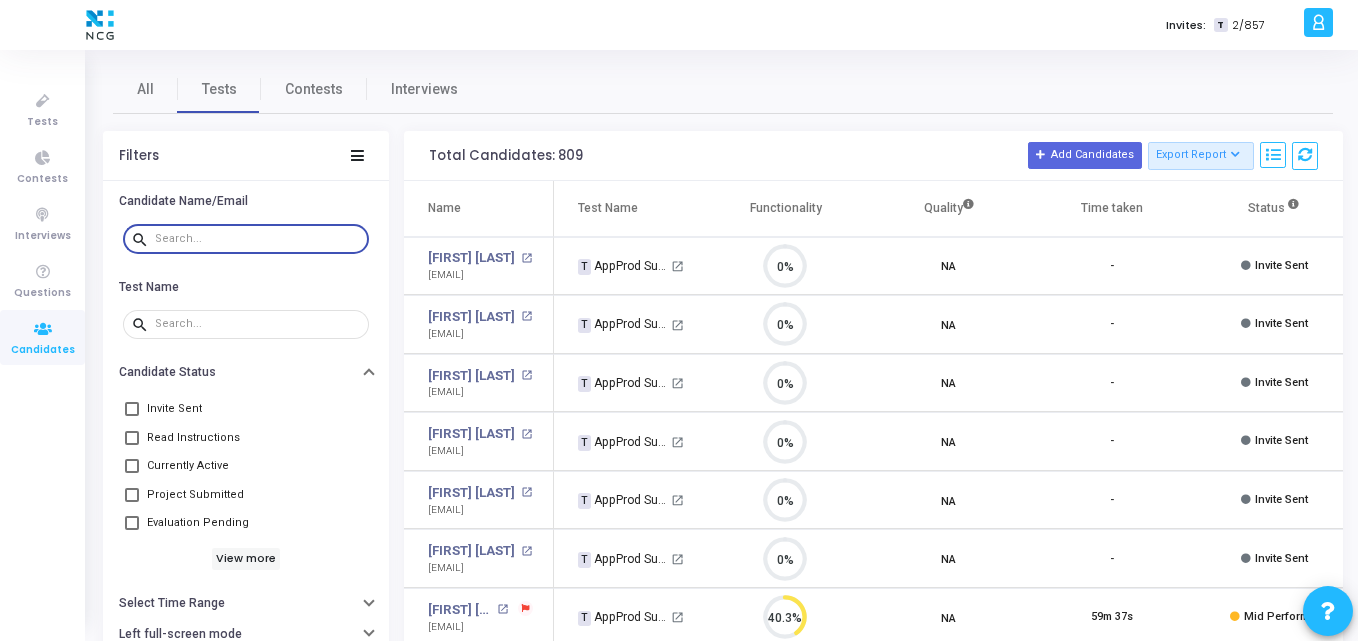click at bounding box center (258, 239) 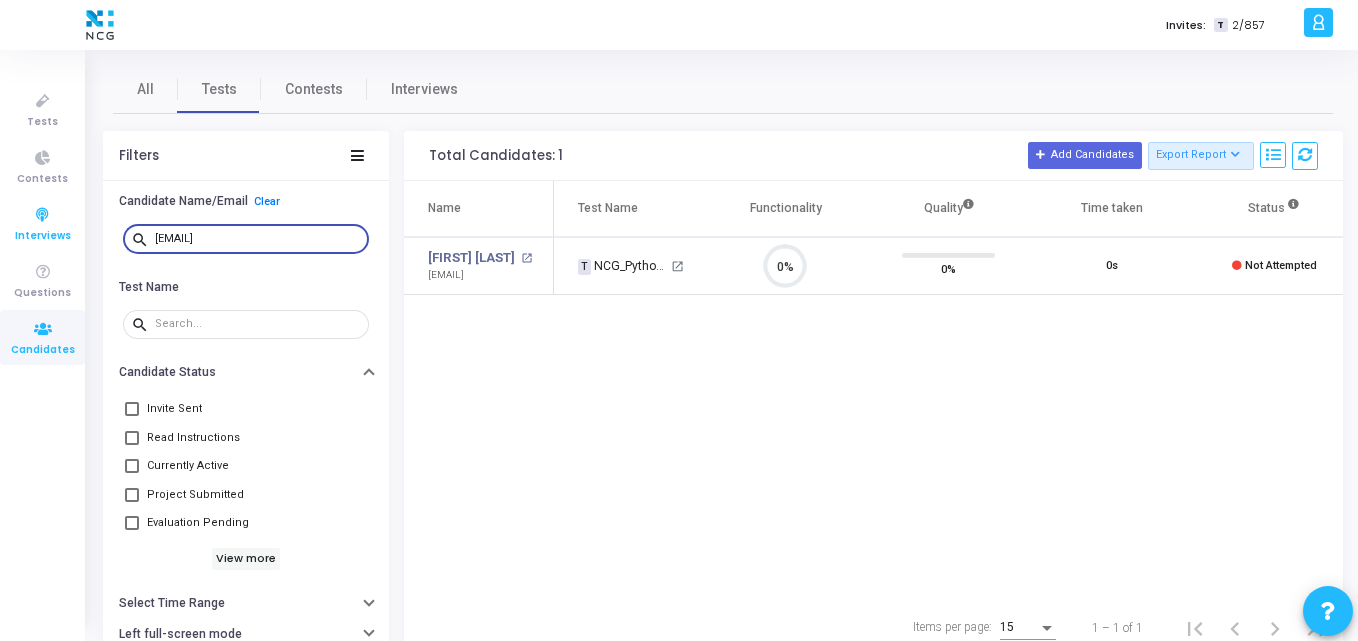 drag, startPoint x: 302, startPoint y: 240, endPoint x: 46, endPoint y: 211, distance: 257.63733 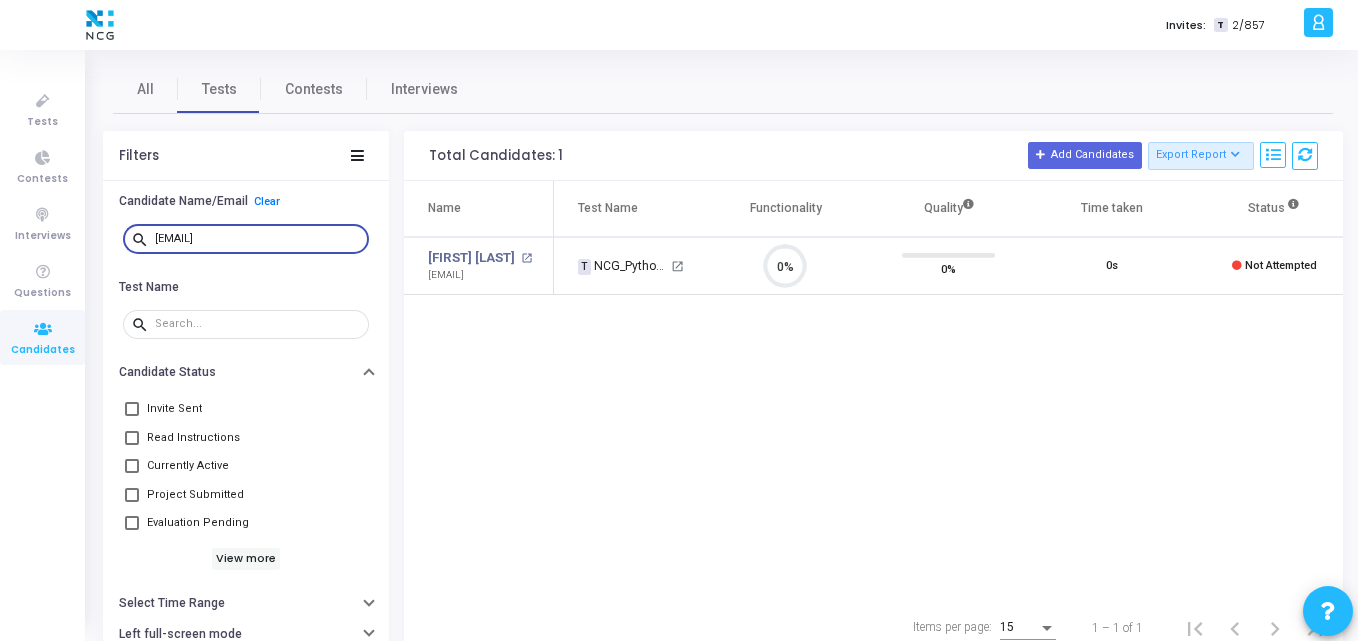 click on "prathameshpatil487@gmail.com" at bounding box center [258, 239] 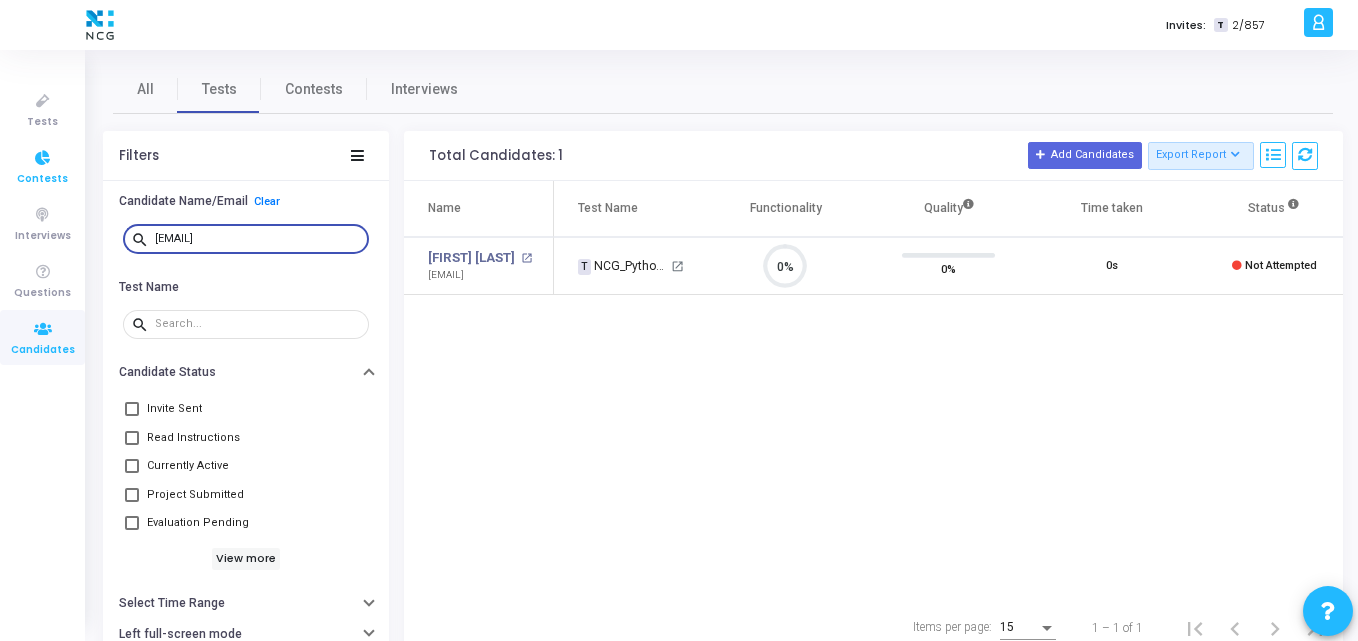 drag, startPoint x: 322, startPoint y: 240, endPoint x: 0, endPoint y: 148, distance: 334.88504 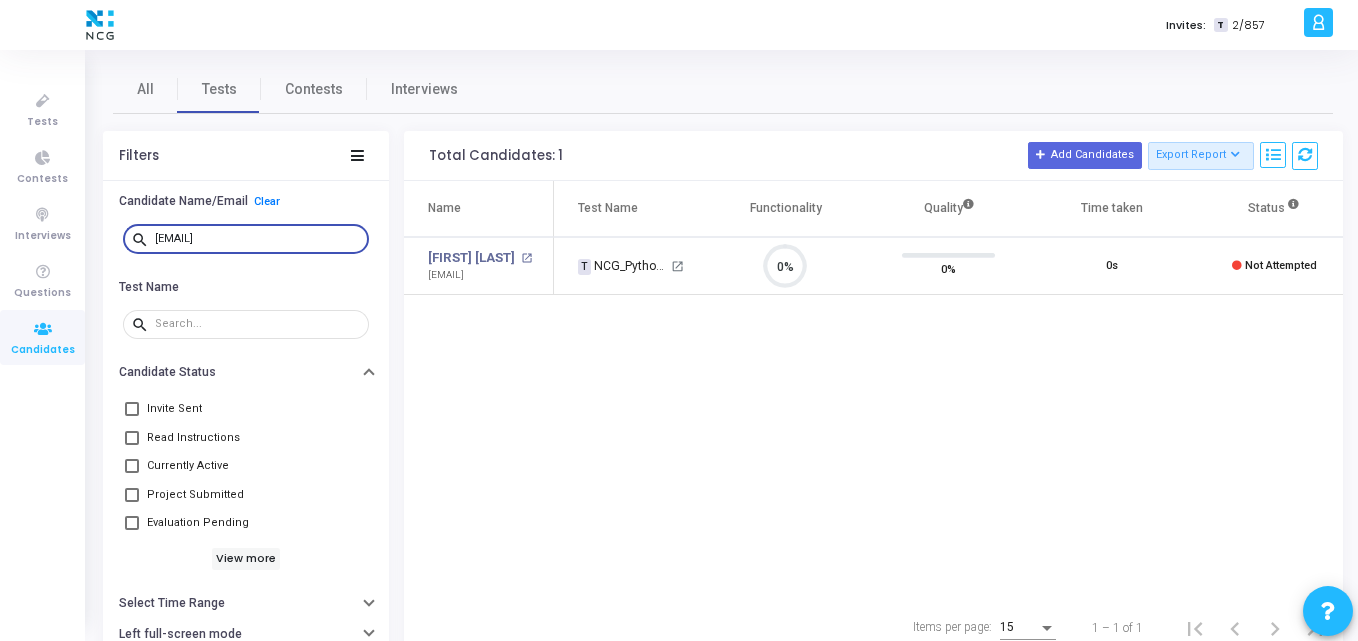 drag, startPoint x: 330, startPoint y: 244, endPoint x: 105, endPoint y: 255, distance: 225.26872 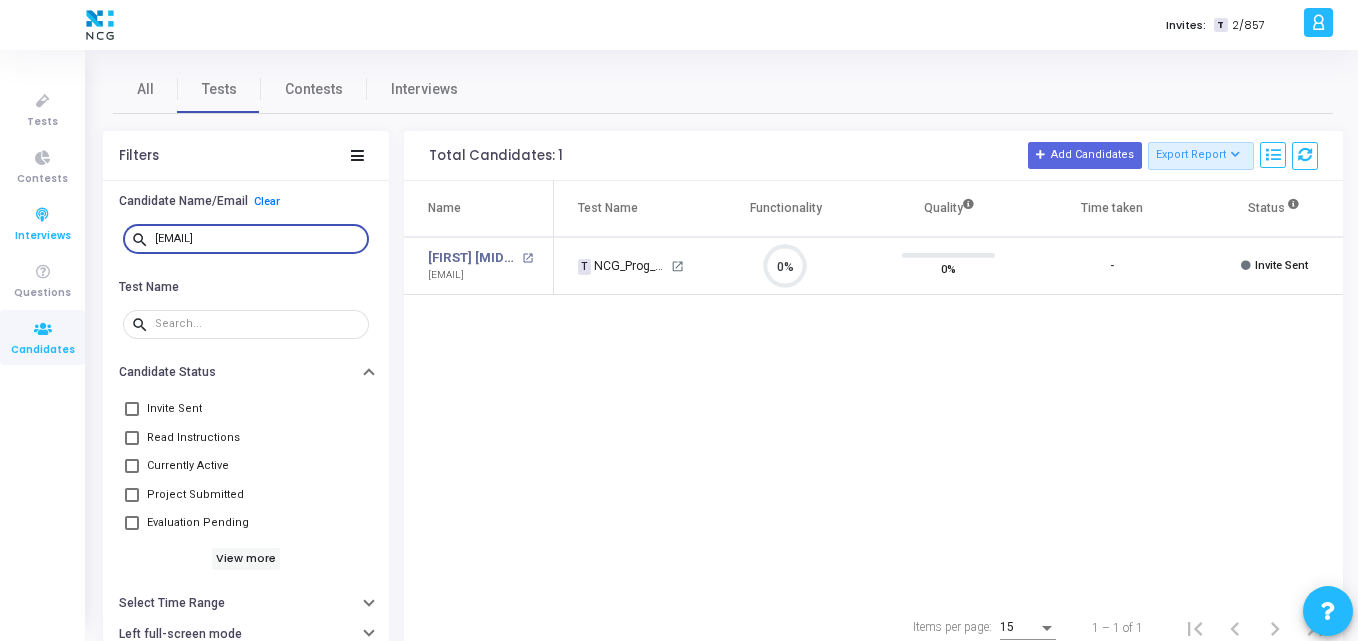 drag, startPoint x: 318, startPoint y: 240, endPoint x: 17, endPoint y: 226, distance: 301.3254 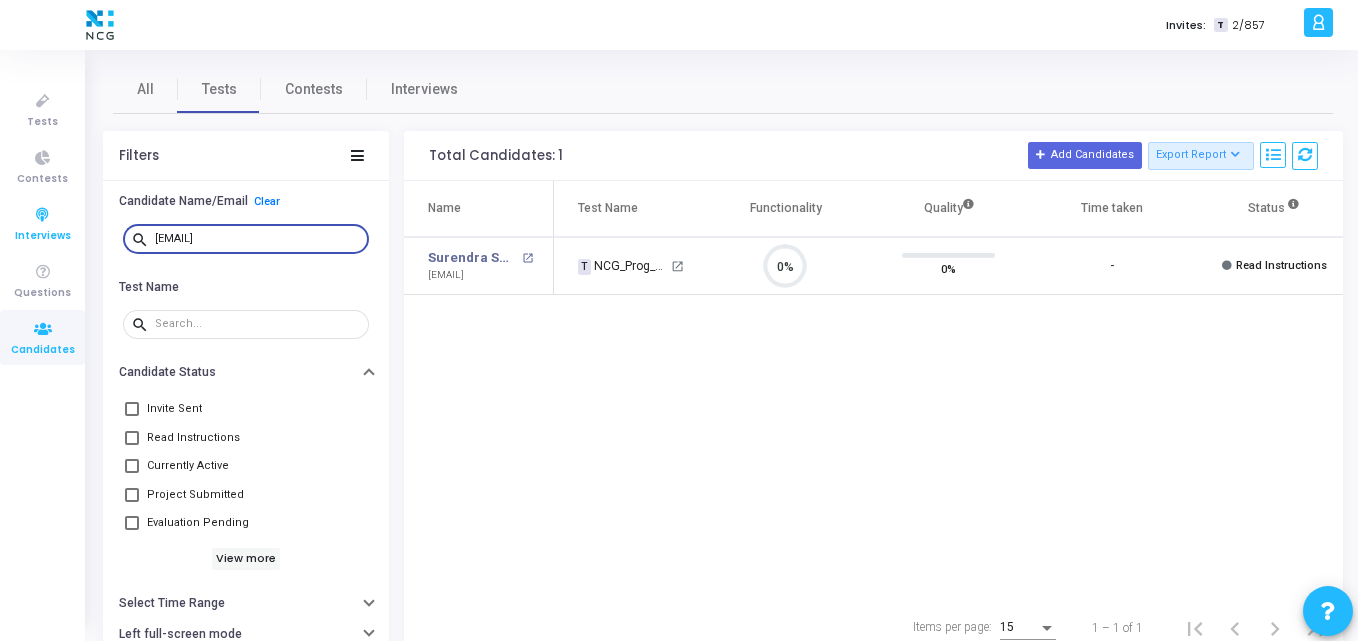 drag, startPoint x: 335, startPoint y: 244, endPoint x: 0, endPoint y: 224, distance: 335.5965 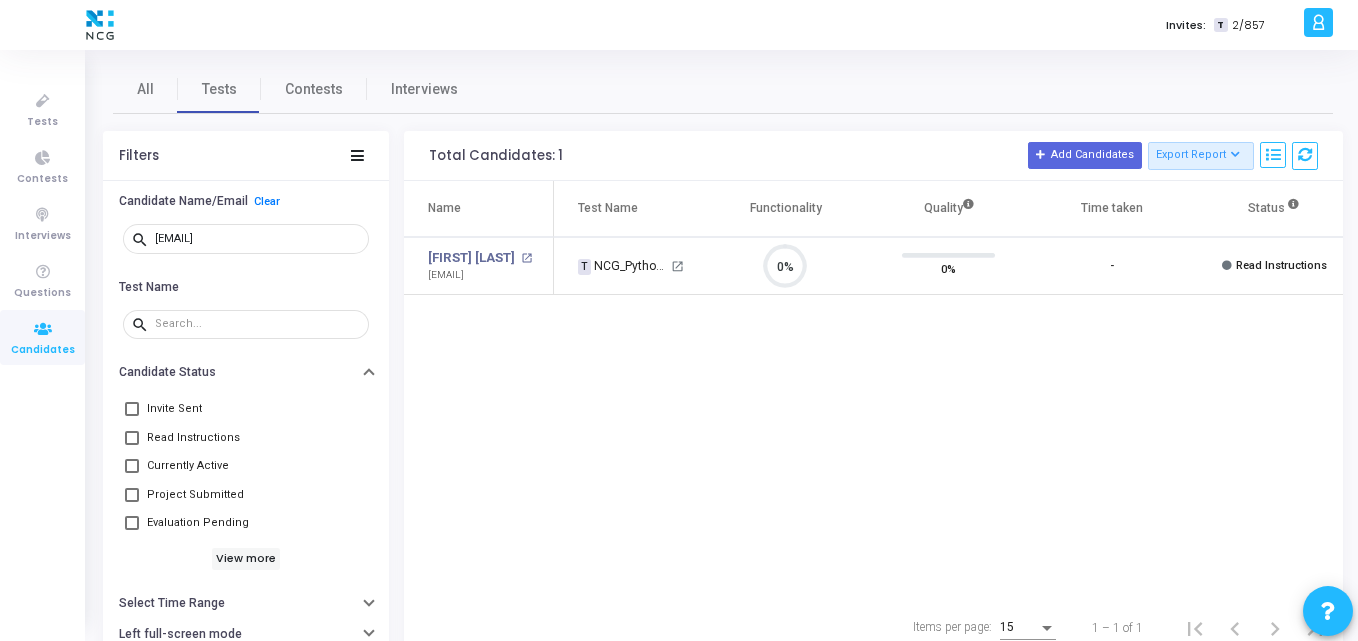 drag, startPoint x: 631, startPoint y: 98, endPoint x: 601, endPoint y: -87, distance: 187.41664 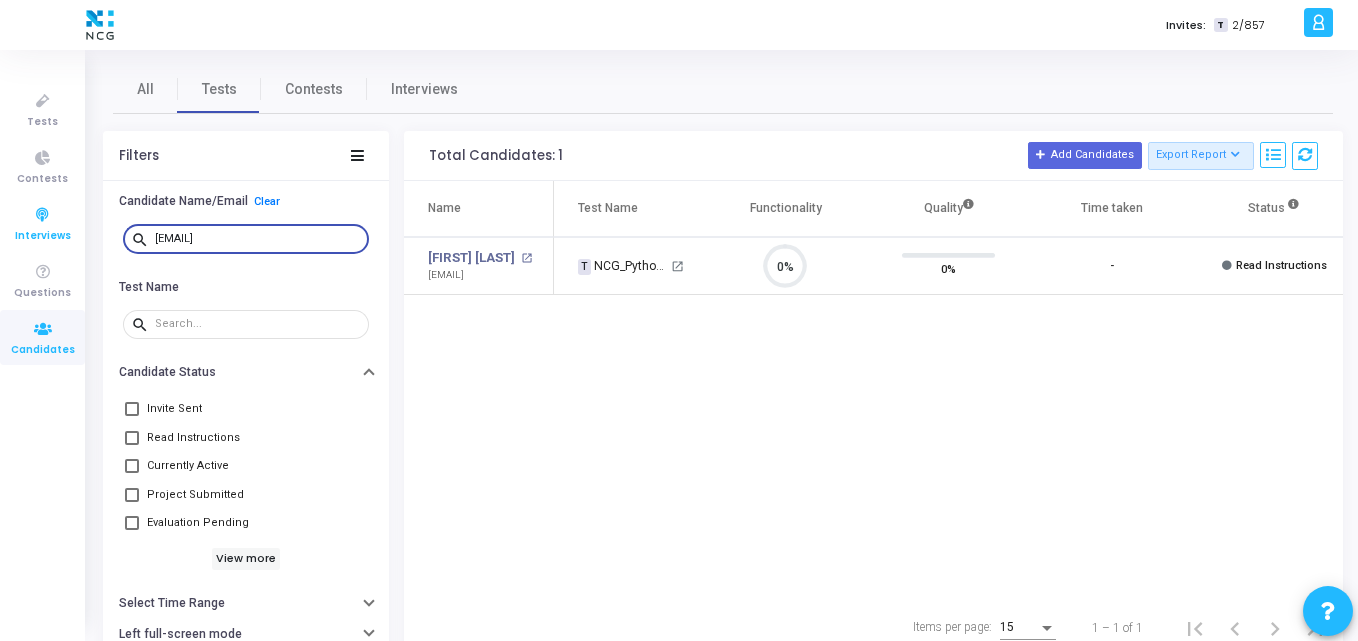drag, startPoint x: 310, startPoint y: 243, endPoint x: 39, endPoint y: 223, distance: 271.737 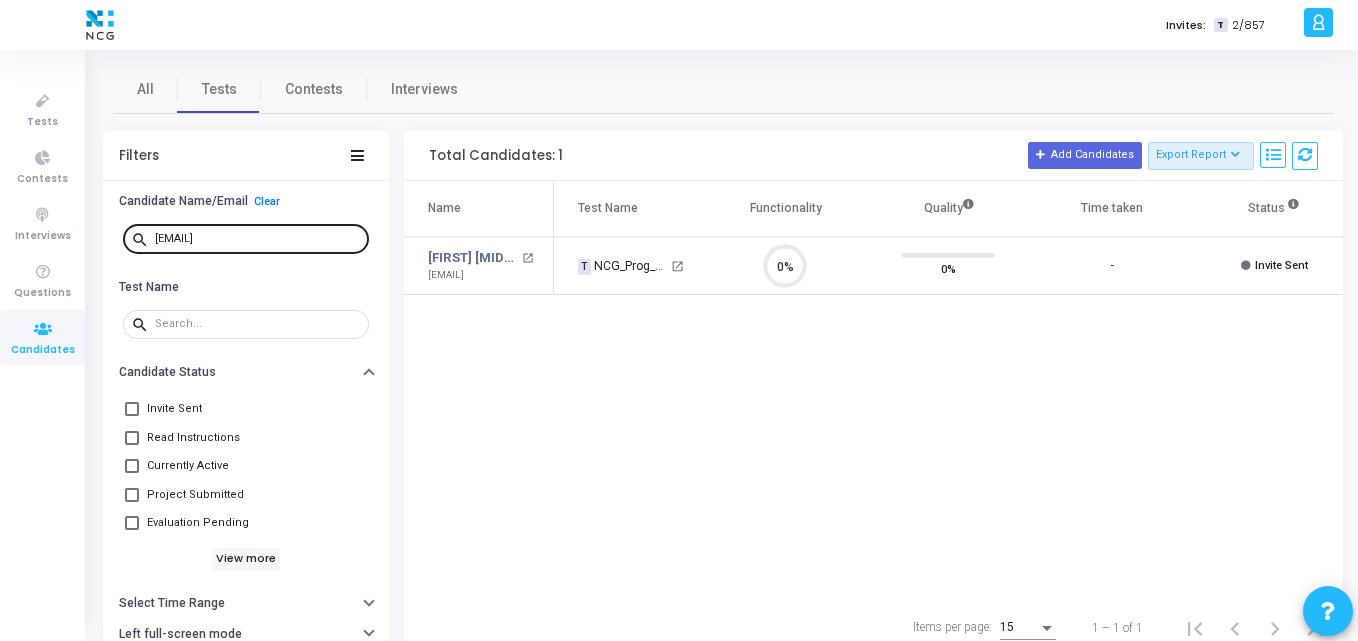 drag, startPoint x: 311, startPoint y: 245, endPoint x: 299, endPoint y: 223, distance: 25.059929 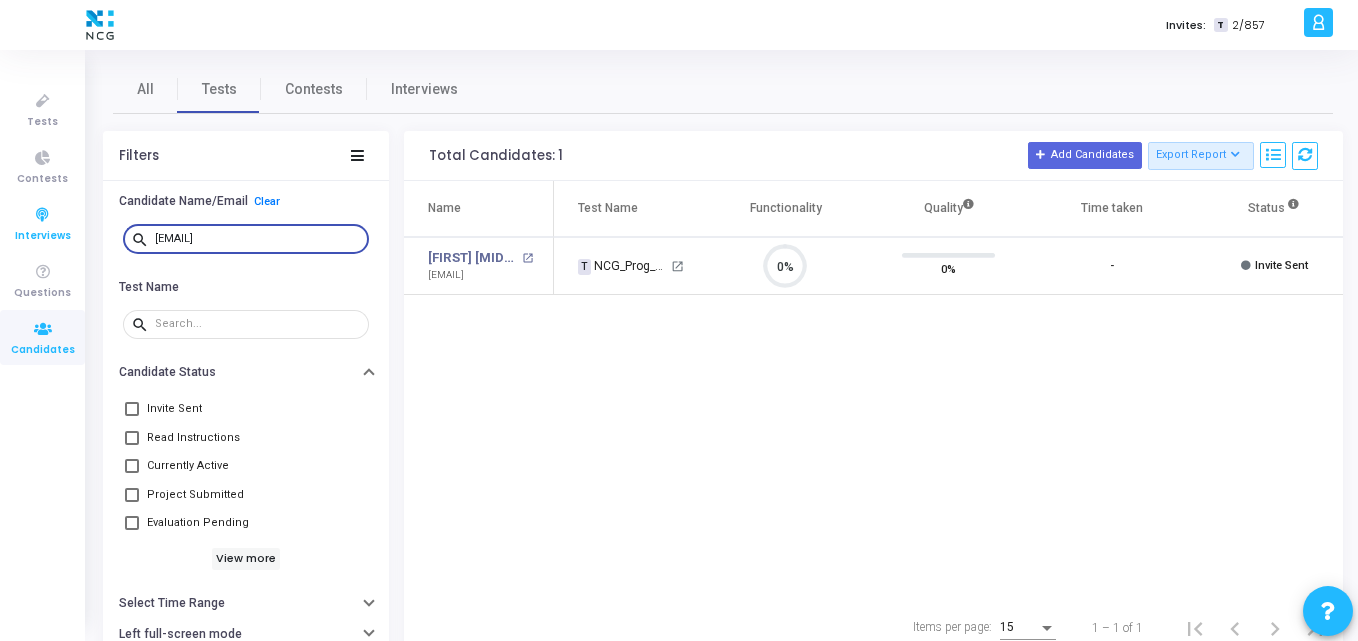 drag, startPoint x: 311, startPoint y: 234, endPoint x: 36, endPoint y: 221, distance: 275.3071 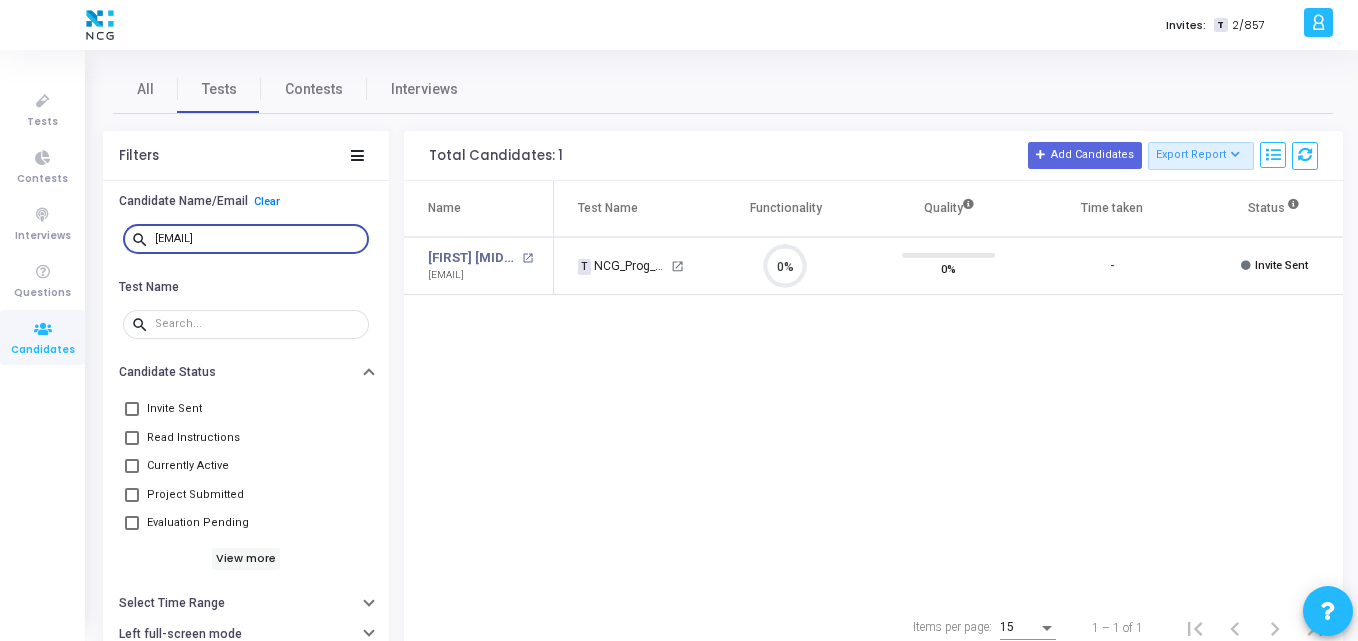 scroll, scrollTop: 9, scrollLeft: 0, axis: vertical 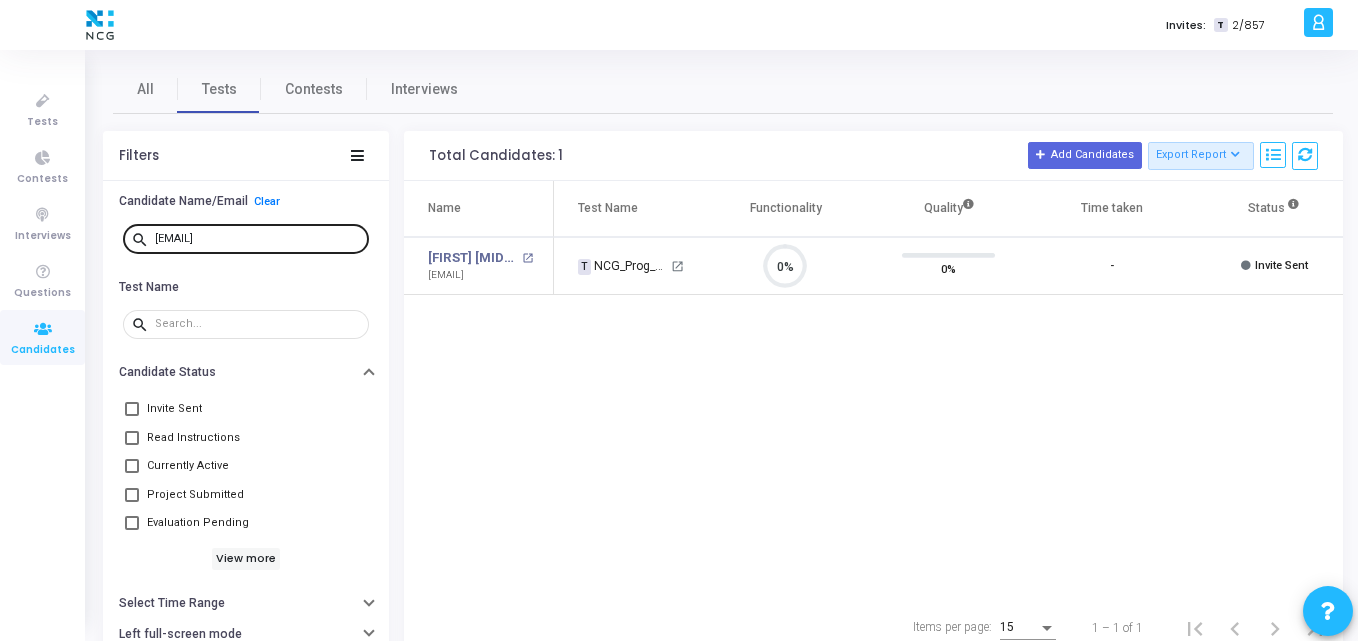click on "venkatesh07y@gmail.com" at bounding box center [258, 238] 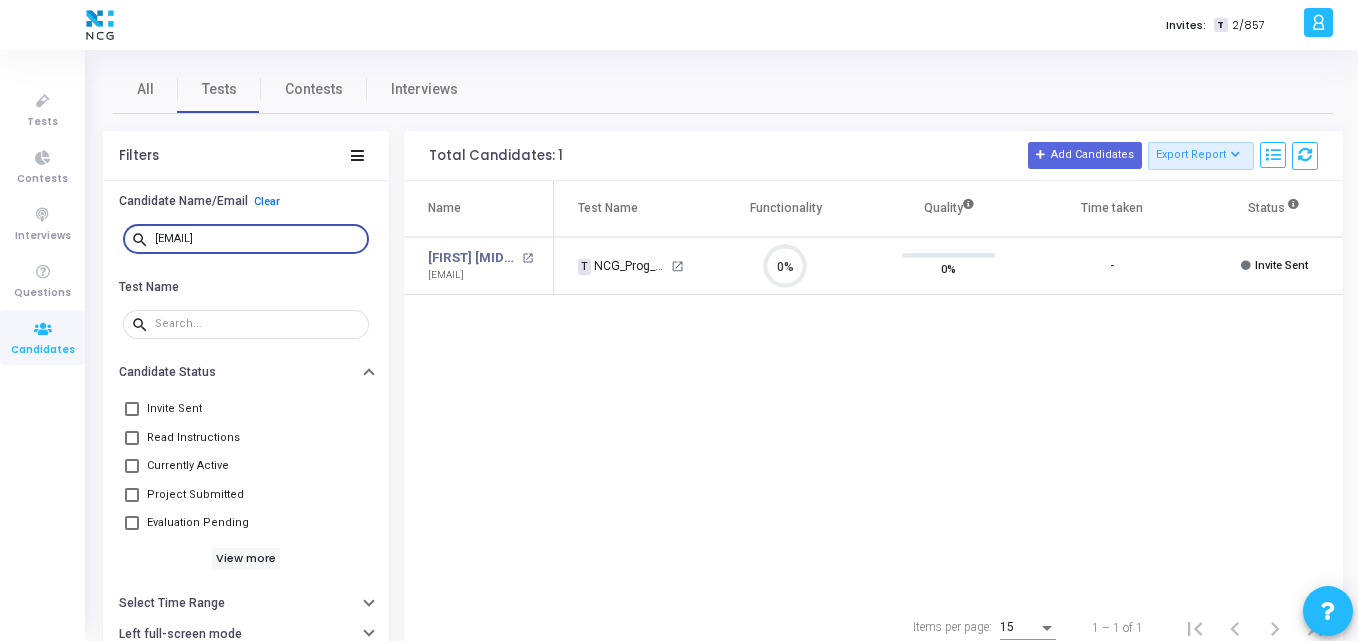 drag, startPoint x: 309, startPoint y: 240, endPoint x: 85, endPoint y: 219, distance: 224.98222 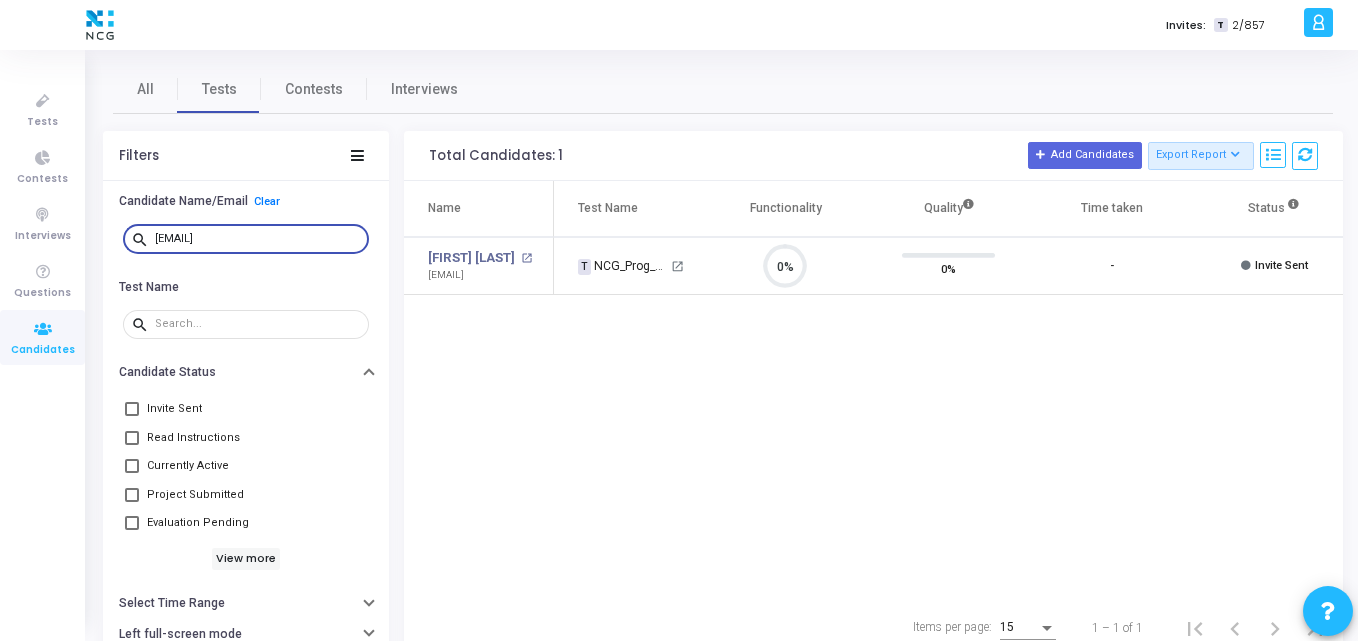 scroll, scrollTop: 9, scrollLeft: 9, axis: both 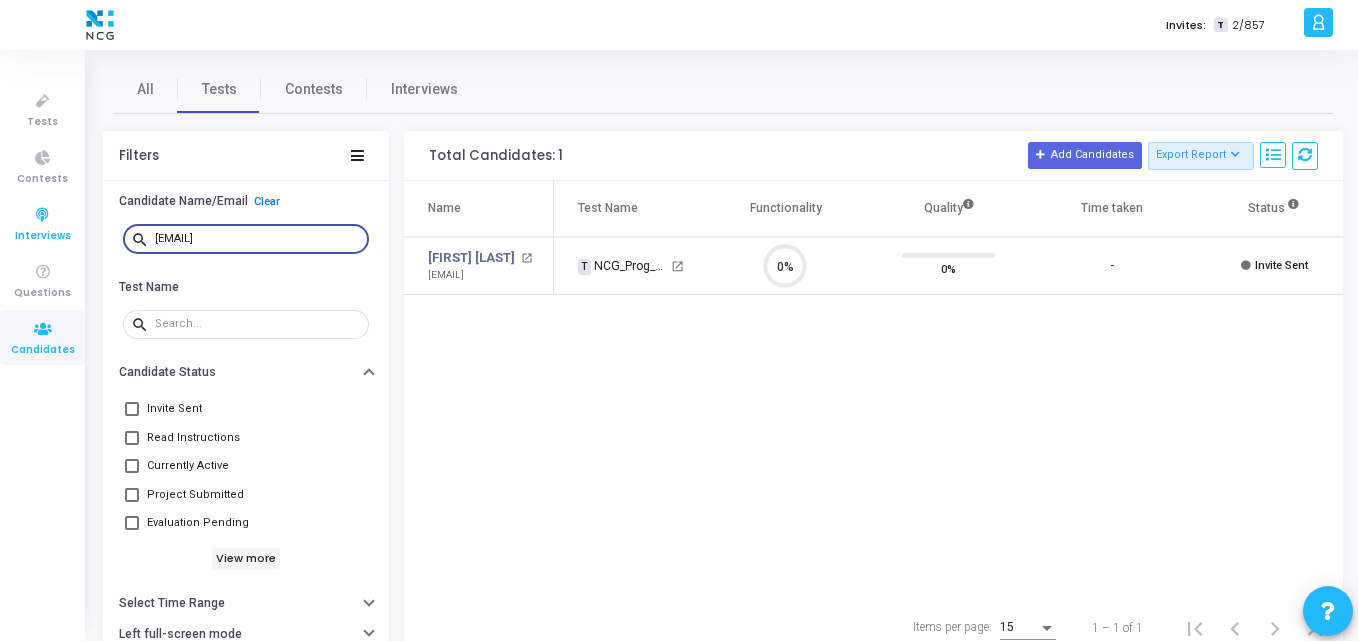 drag, startPoint x: 325, startPoint y: 234, endPoint x: 0, endPoint y: 201, distance: 326.67108 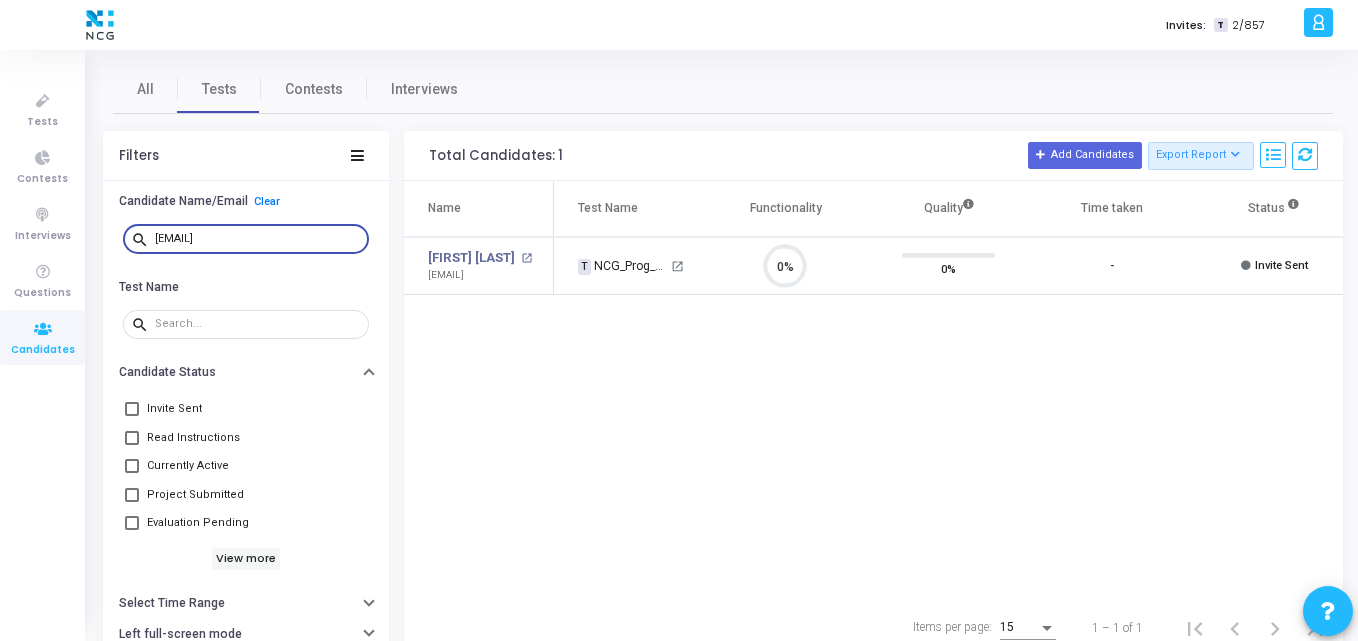scroll, scrollTop: 9, scrollLeft: 9, axis: both 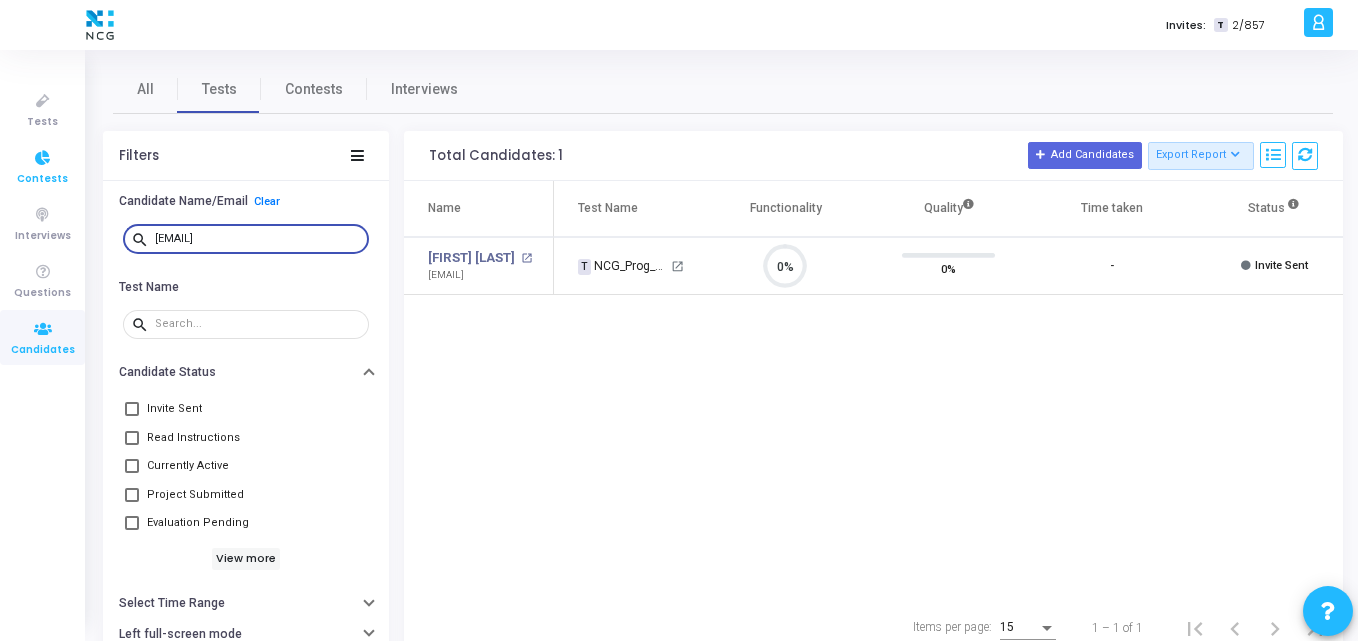 drag, startPoint x: 334, startPoint y: 243, endPoint x: 0, endPoint y: 193, distance: 337.72177 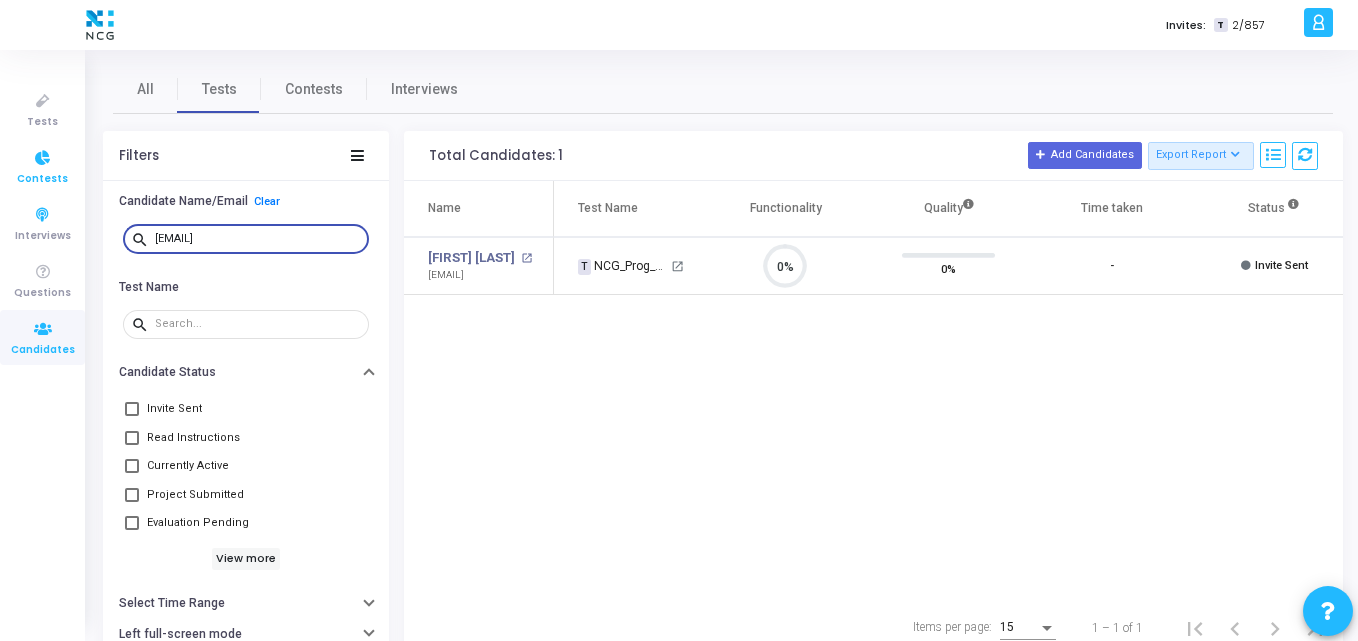 paste on "kirankumarcse68" 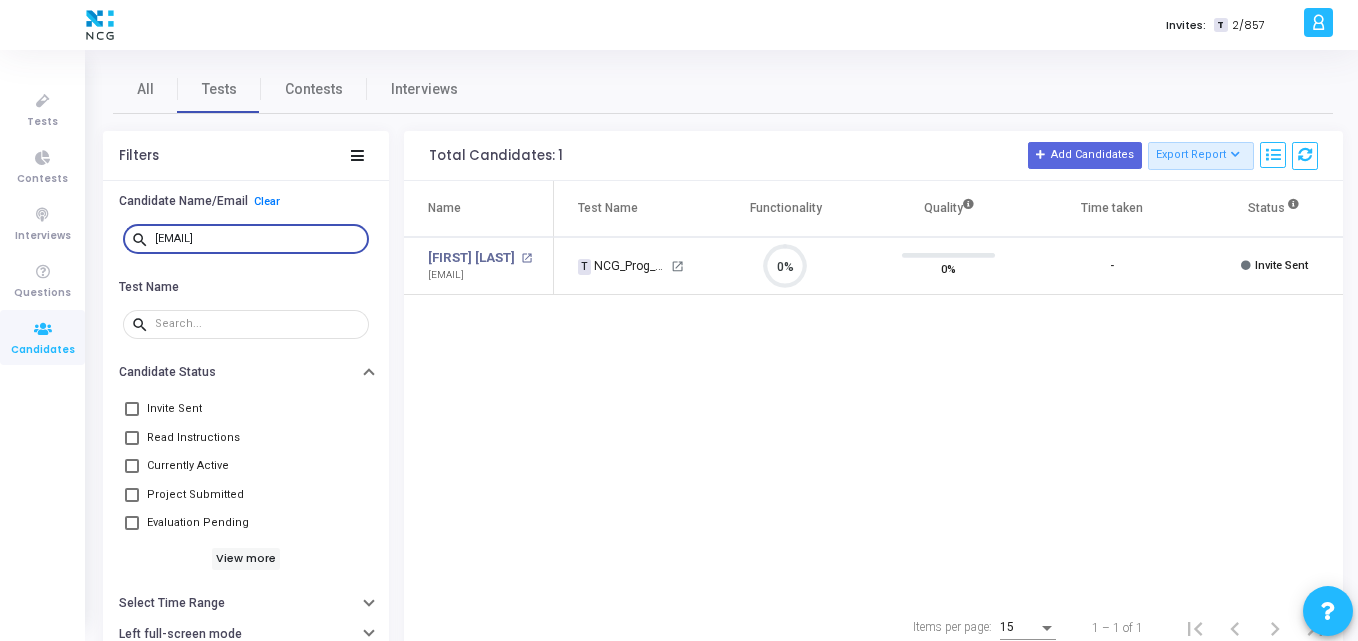 scroll, scrollTop: 9, scrollLeft: 9, axis: both 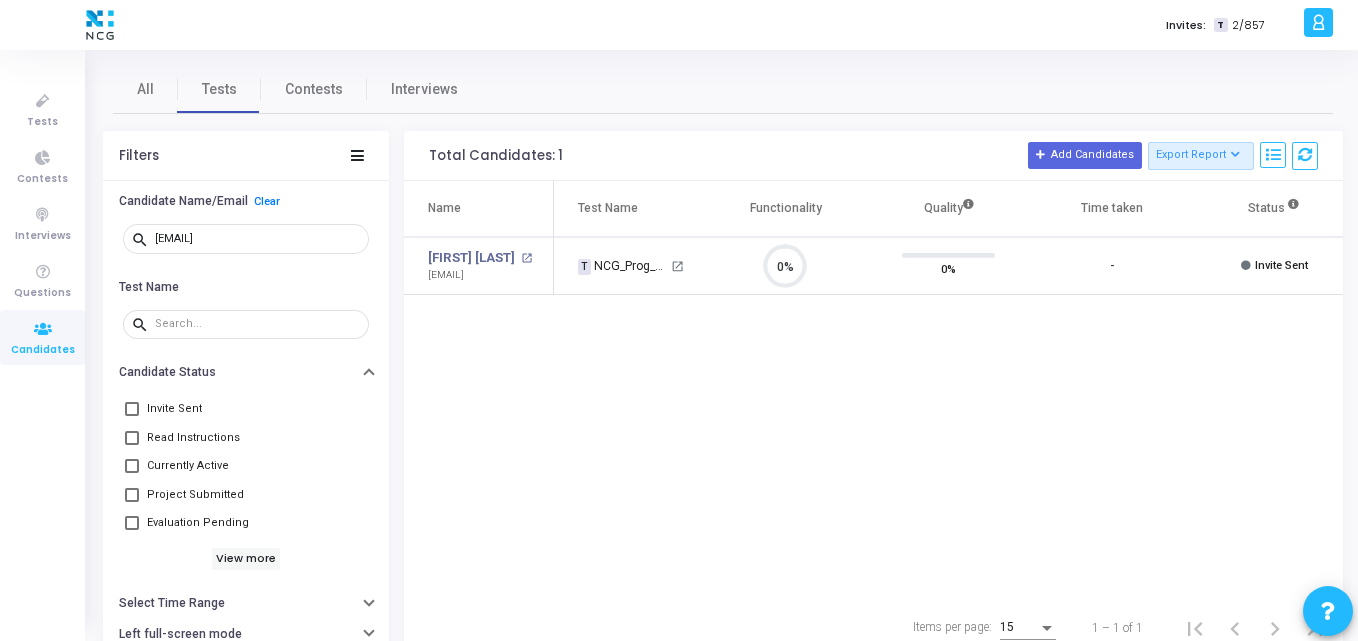 click on "Name  Test Name   Functionality   Quality  Time taken  Status   Actions   Kiran Kumar T open_in_new  kirankumarcse68@gmail.com   T   NCG_Prog_JavaFS_2025_Test   open_in_new 0%  0%   -   Invite Sent   Email  archive  Archive  drafts  Cancel Invite  content_copy  Copy Test Invite Link  cached  Resend Test  close  Disable Camera Proctor  close  Disable Screen Sharing" 